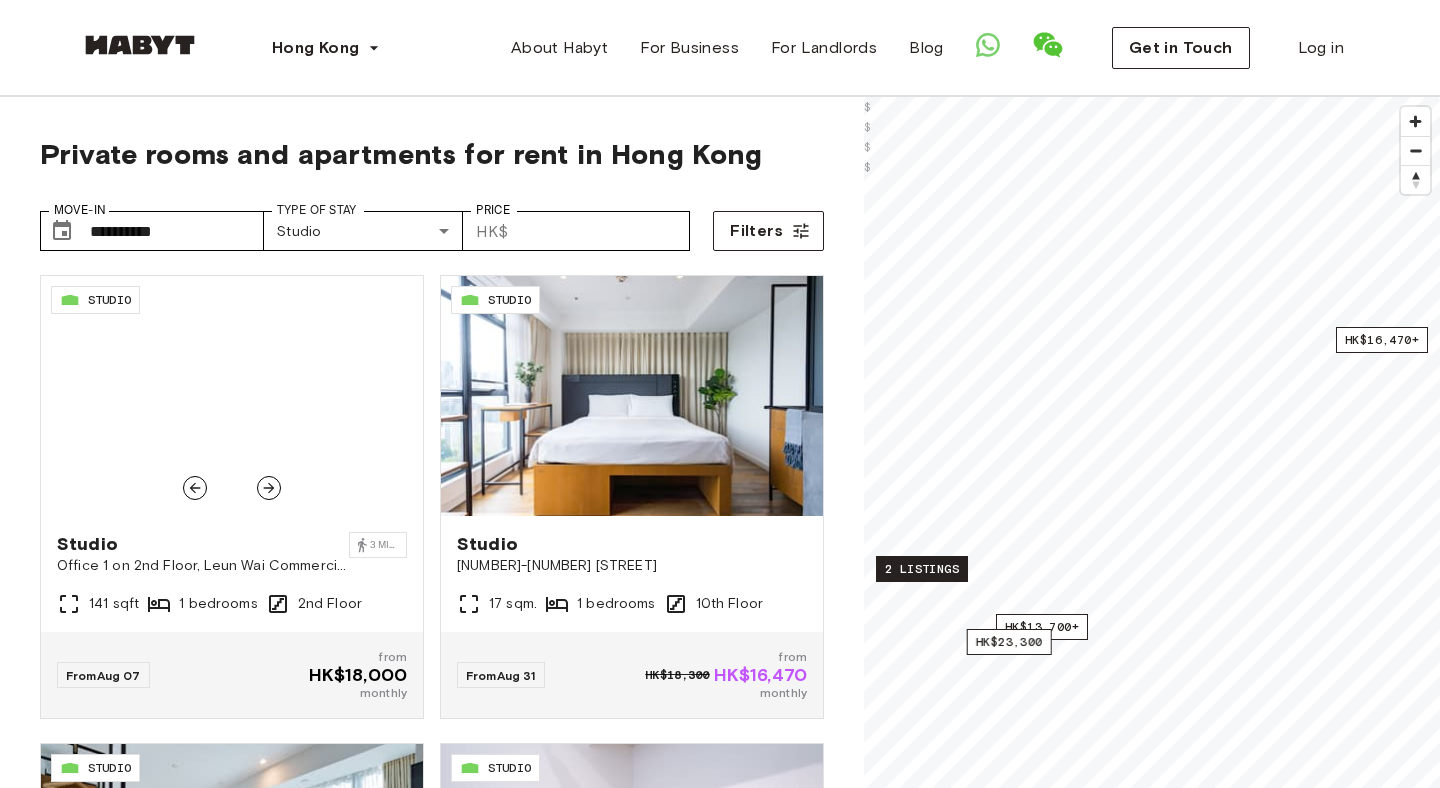scroll, scrollTop: 151, scrollLeft: 0, axis: vertical 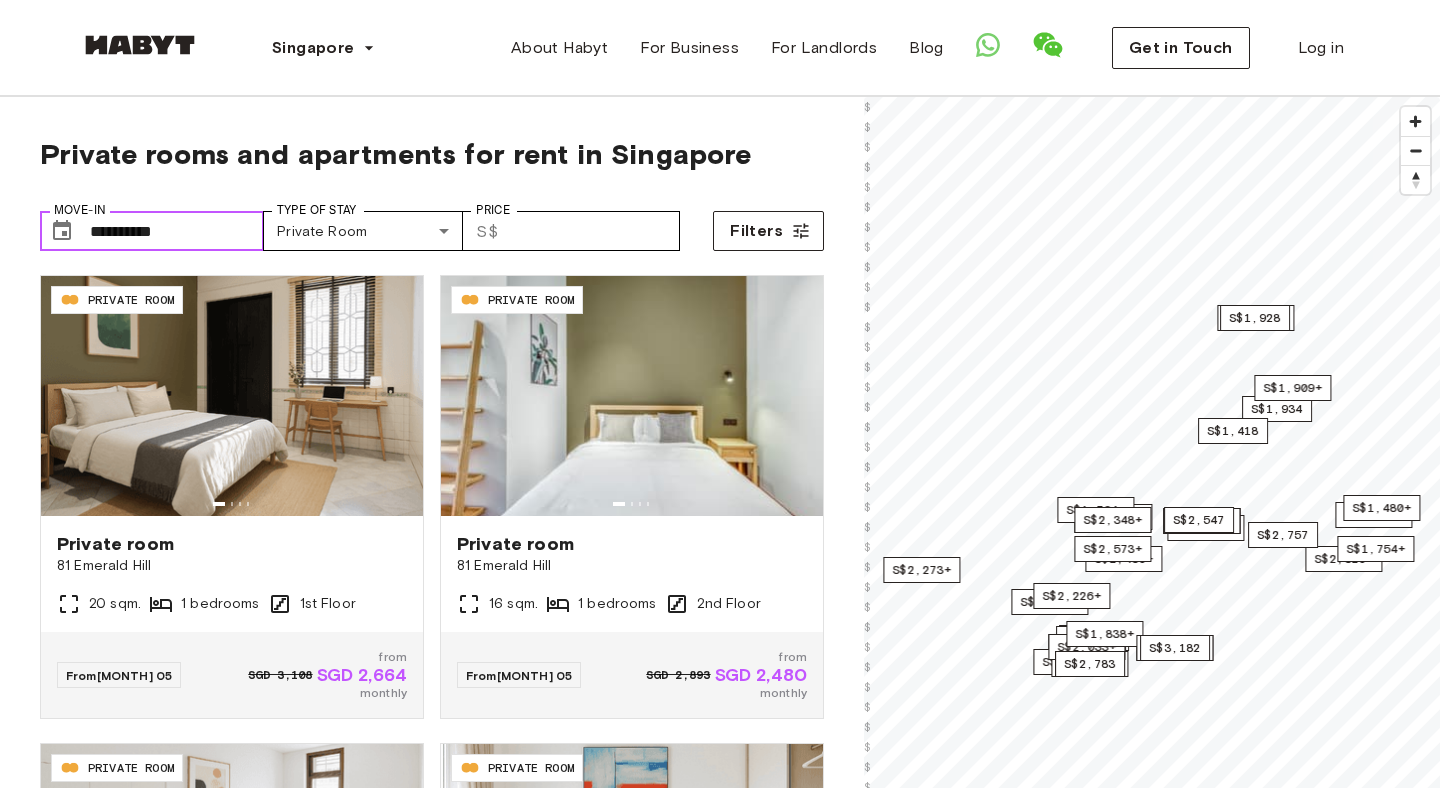click on "**********" at bounding box center (177, 231) 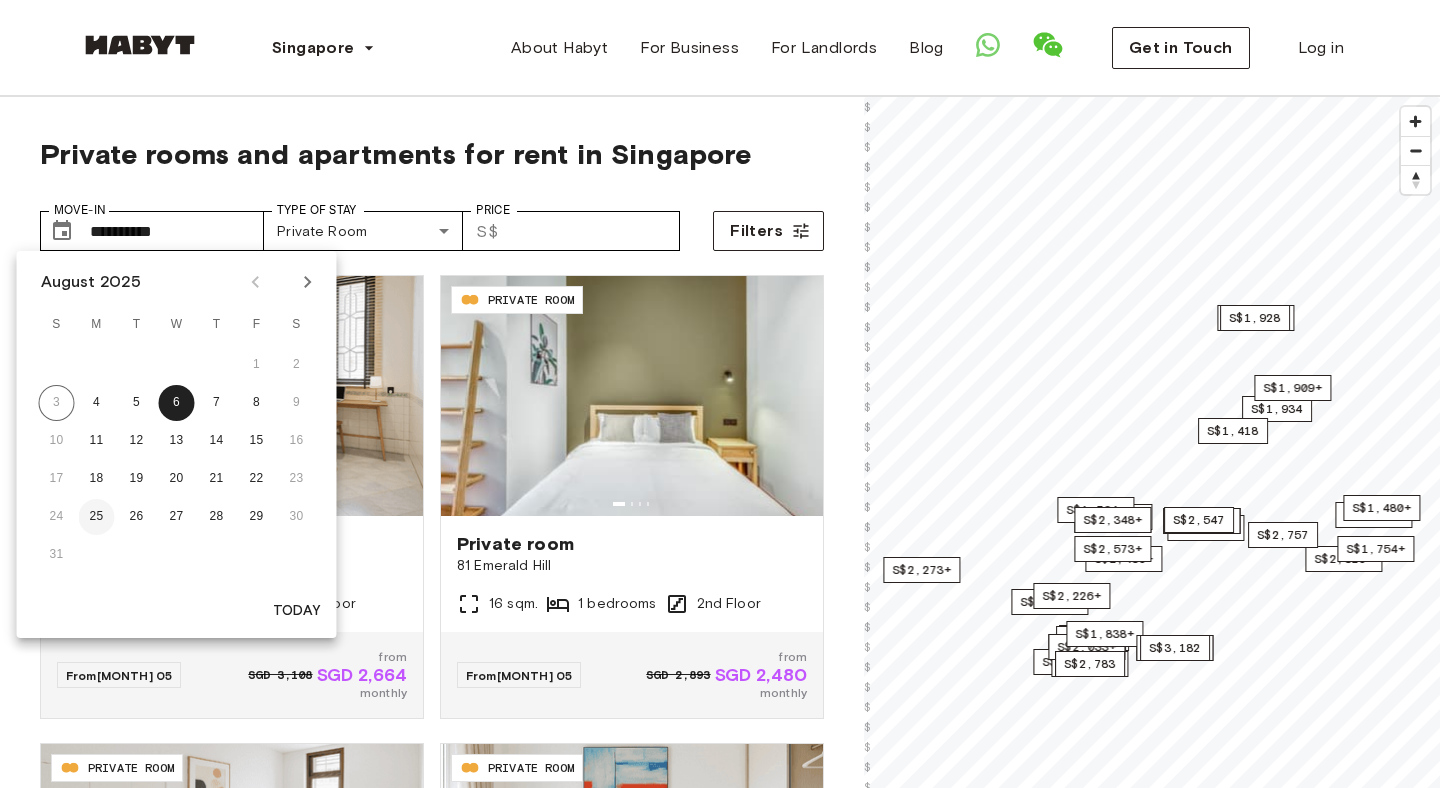 click on "25" at bounding box center [97, 517] 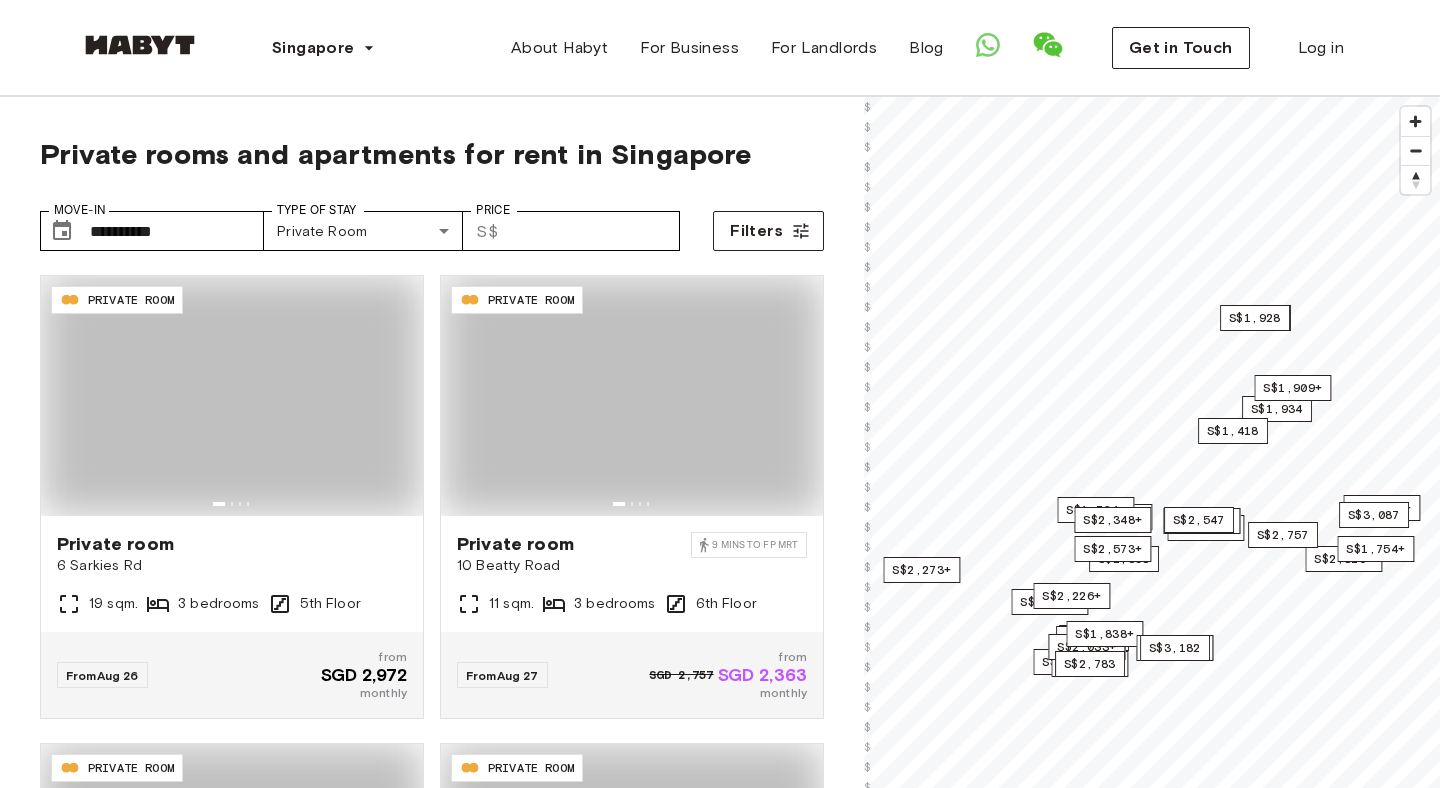 type on "**********" 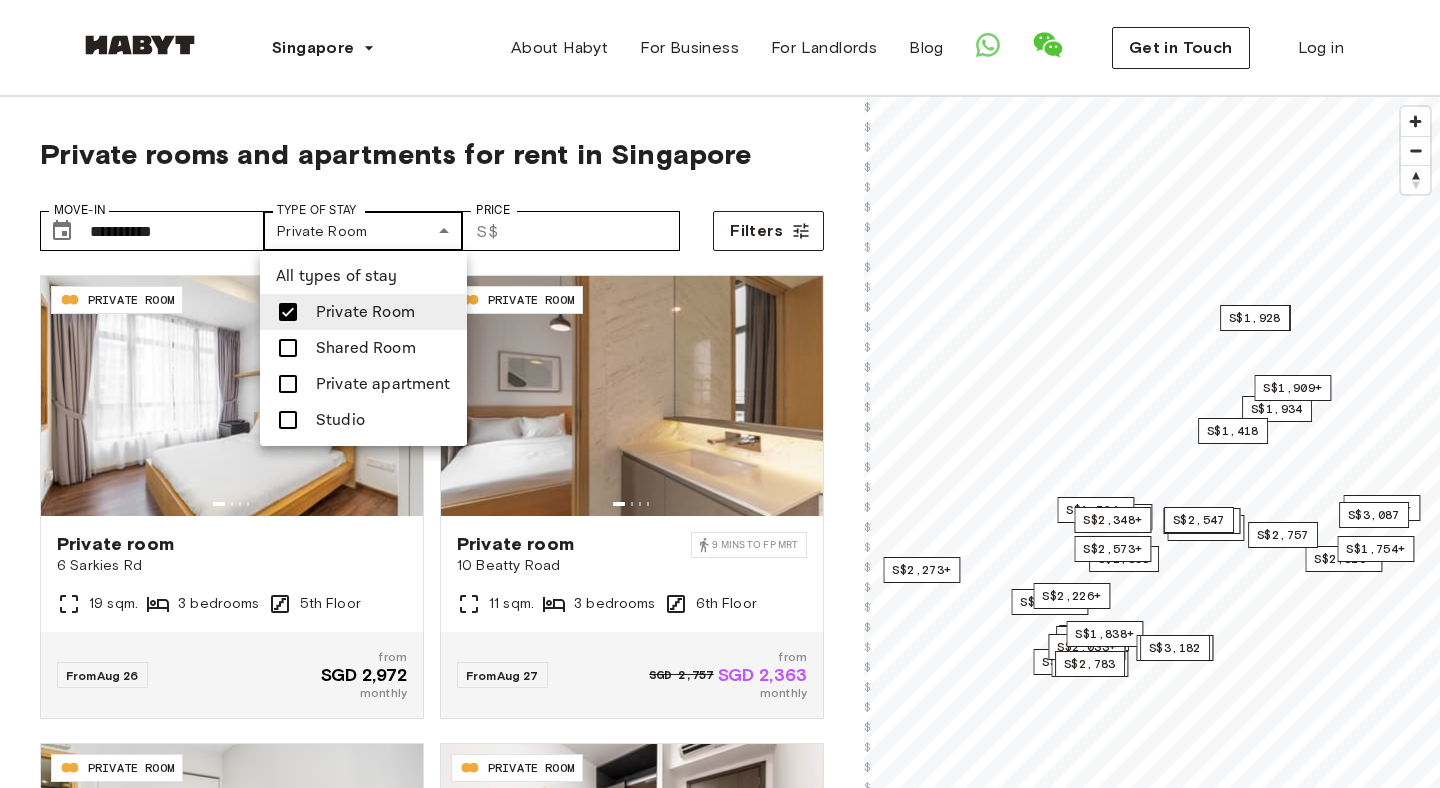 click on "**********" at bounding box center [720, 2339] 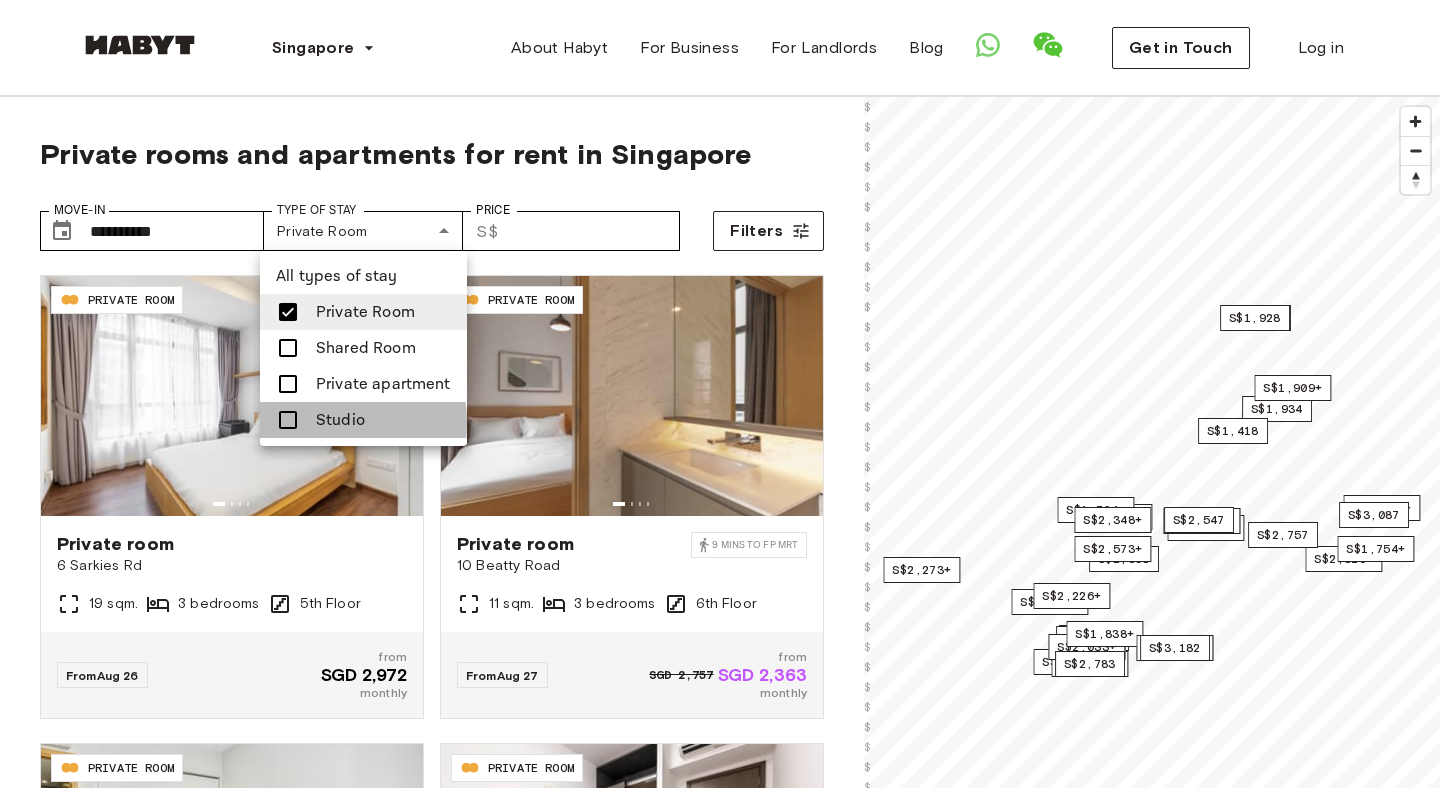 click at bounding box center (294, 420) 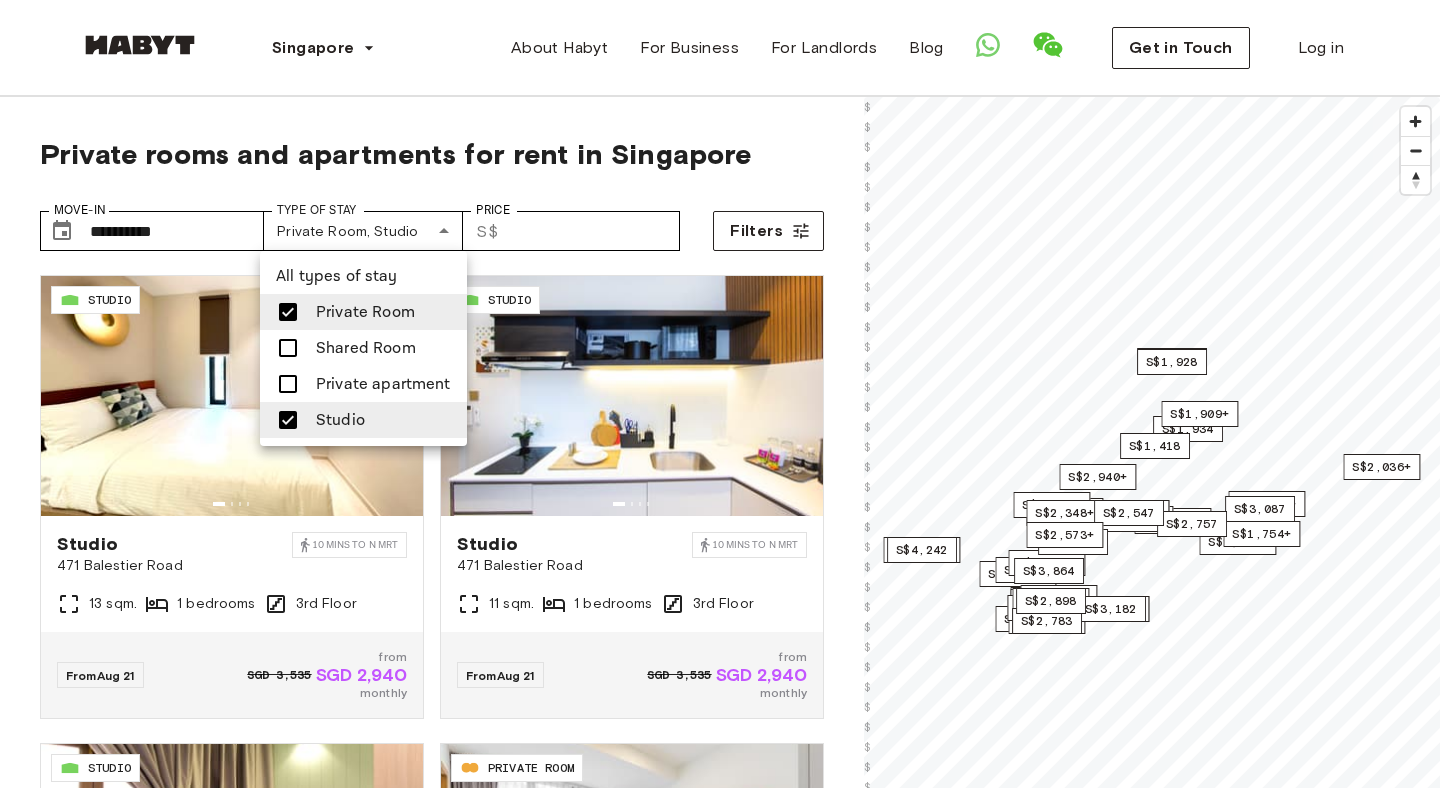 click at bounding box center [288, 384] 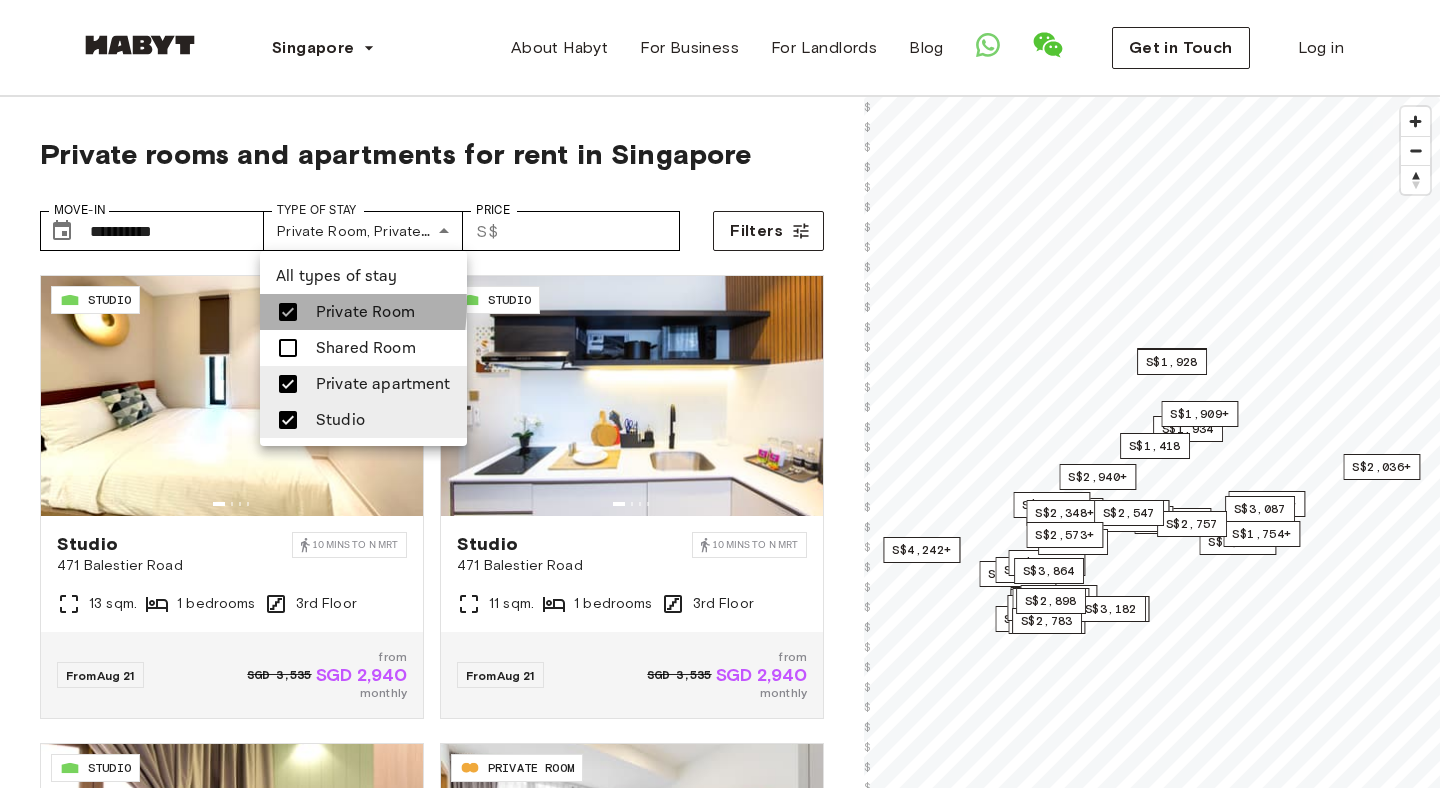 click at bounding box center (288, 312) 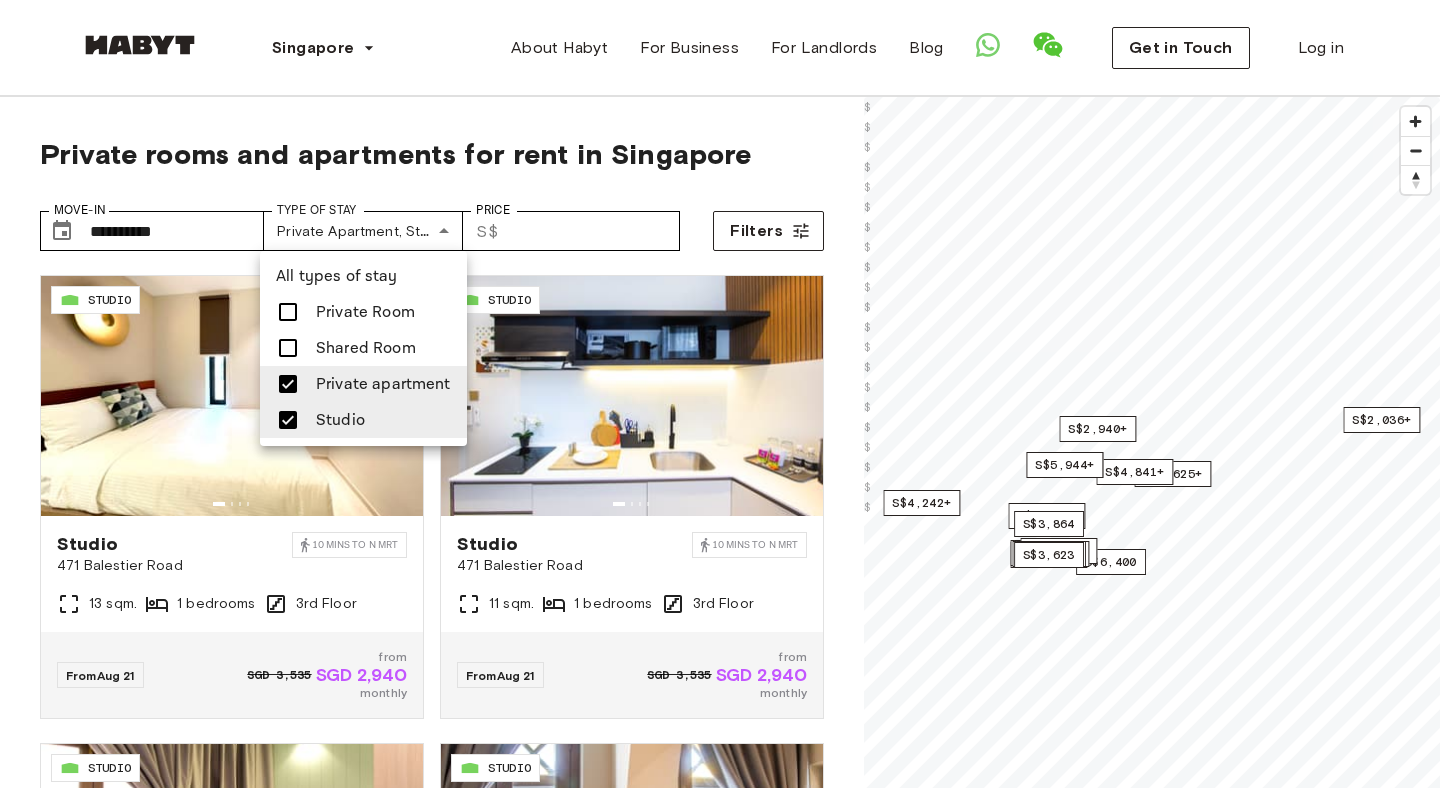 click at bounding box center (720, 394) 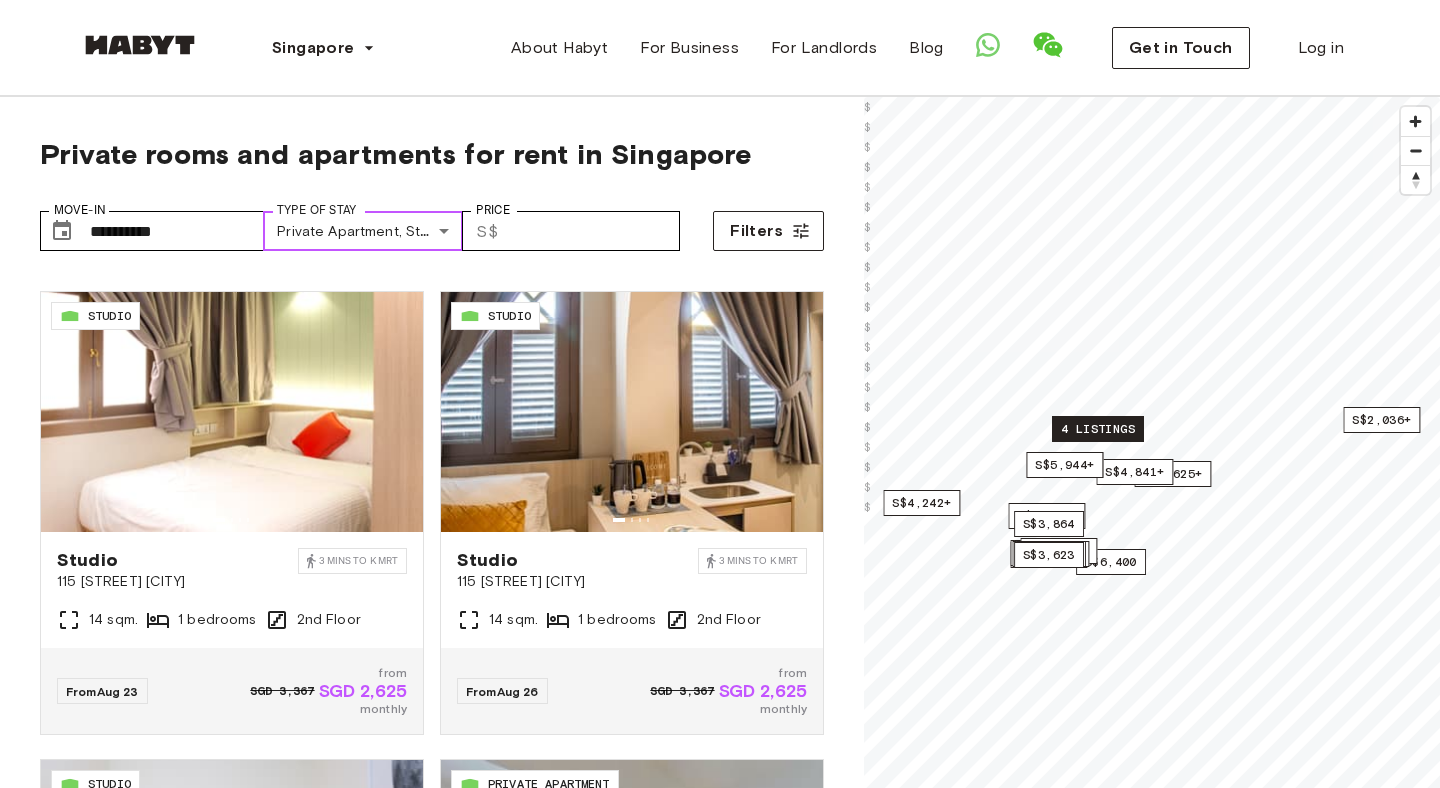 scroll, scrollTop: 462, scrollLeft: 0, axis: vertical 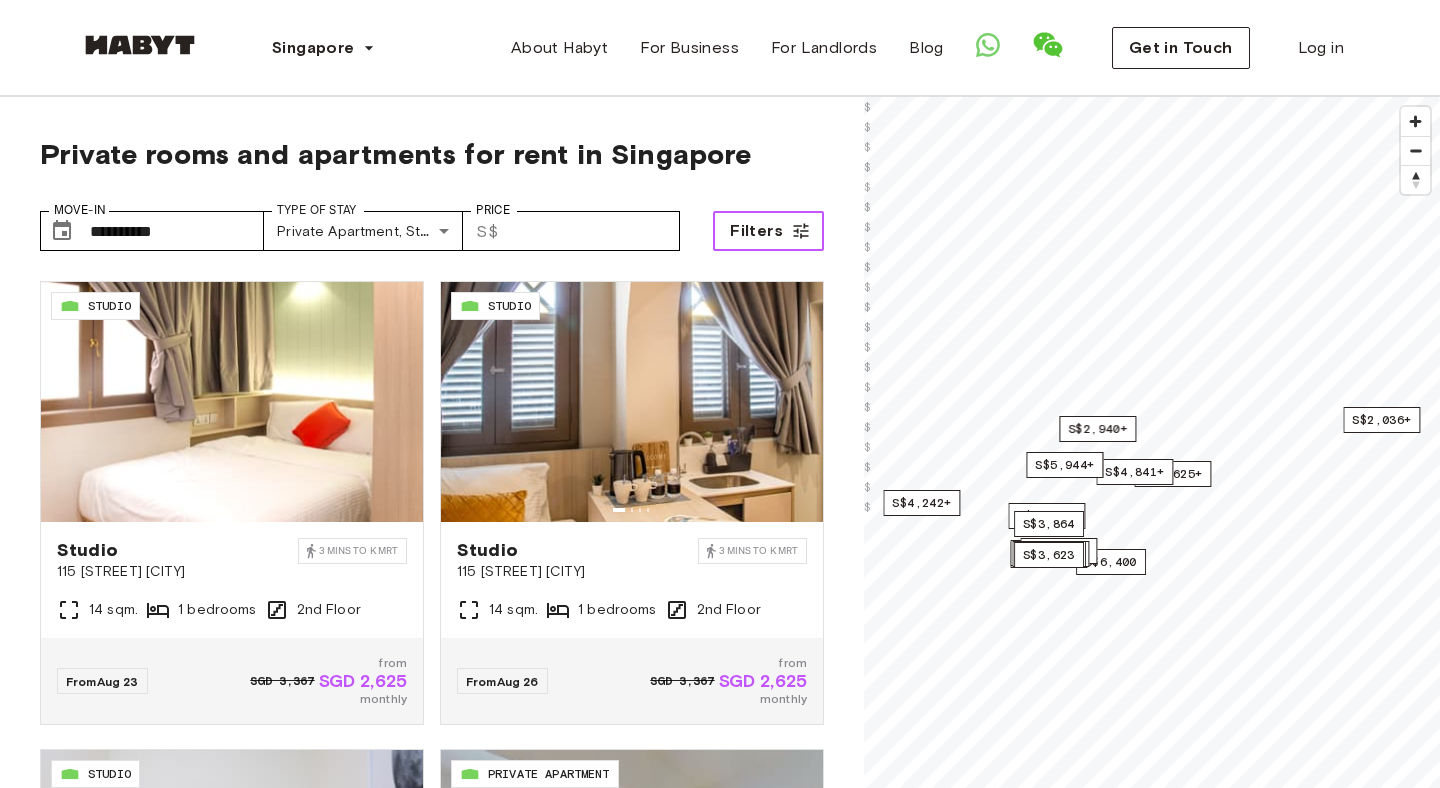 click on "Filters" at bounding box center [756, 231] 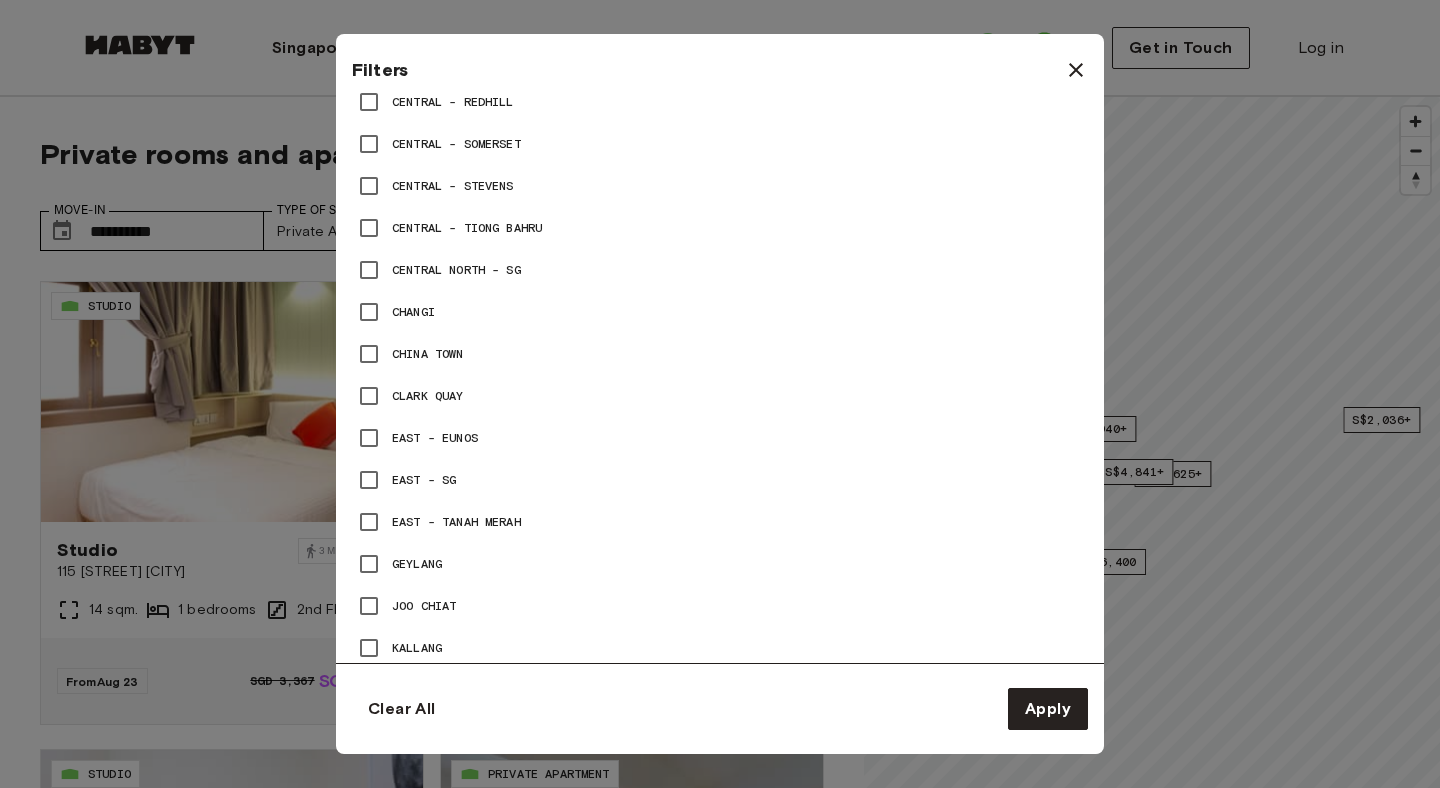 scroll, scrollTop: 1597, scrollLeft: 0, axis: vertical 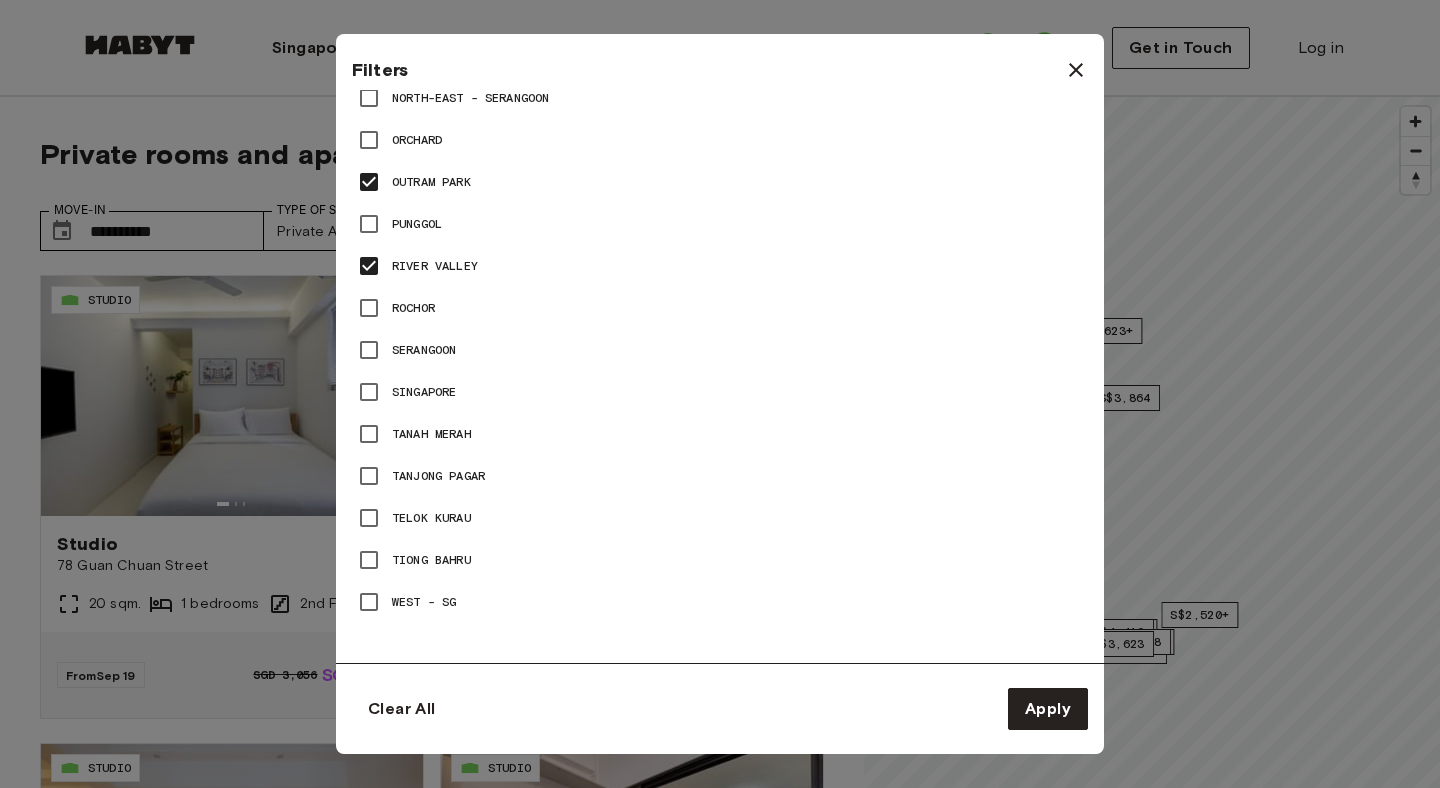 click on "Tiong Bahru" at bounding box center [431, 560] 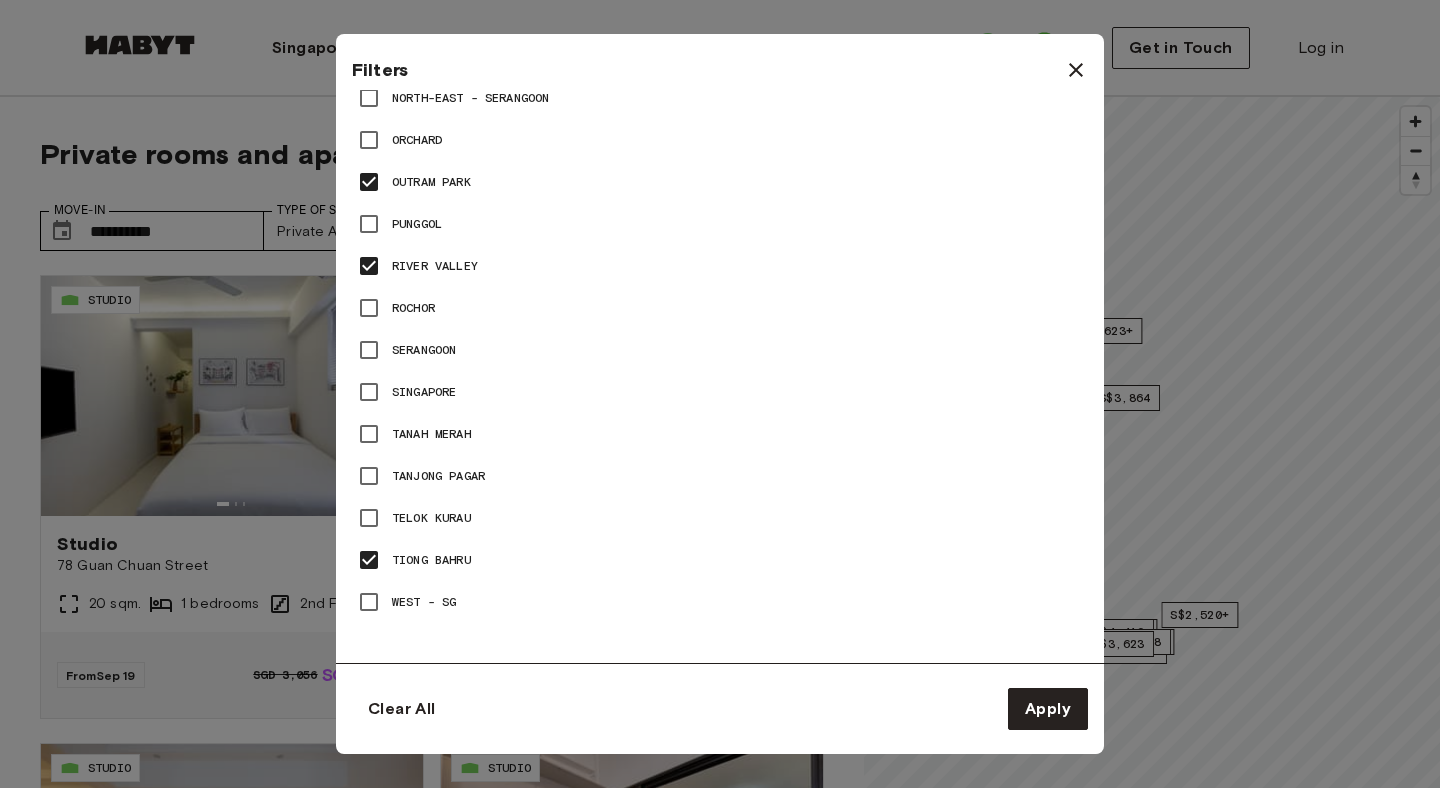 click on "Tanjong Pagar" at bounding box center (438, 476) 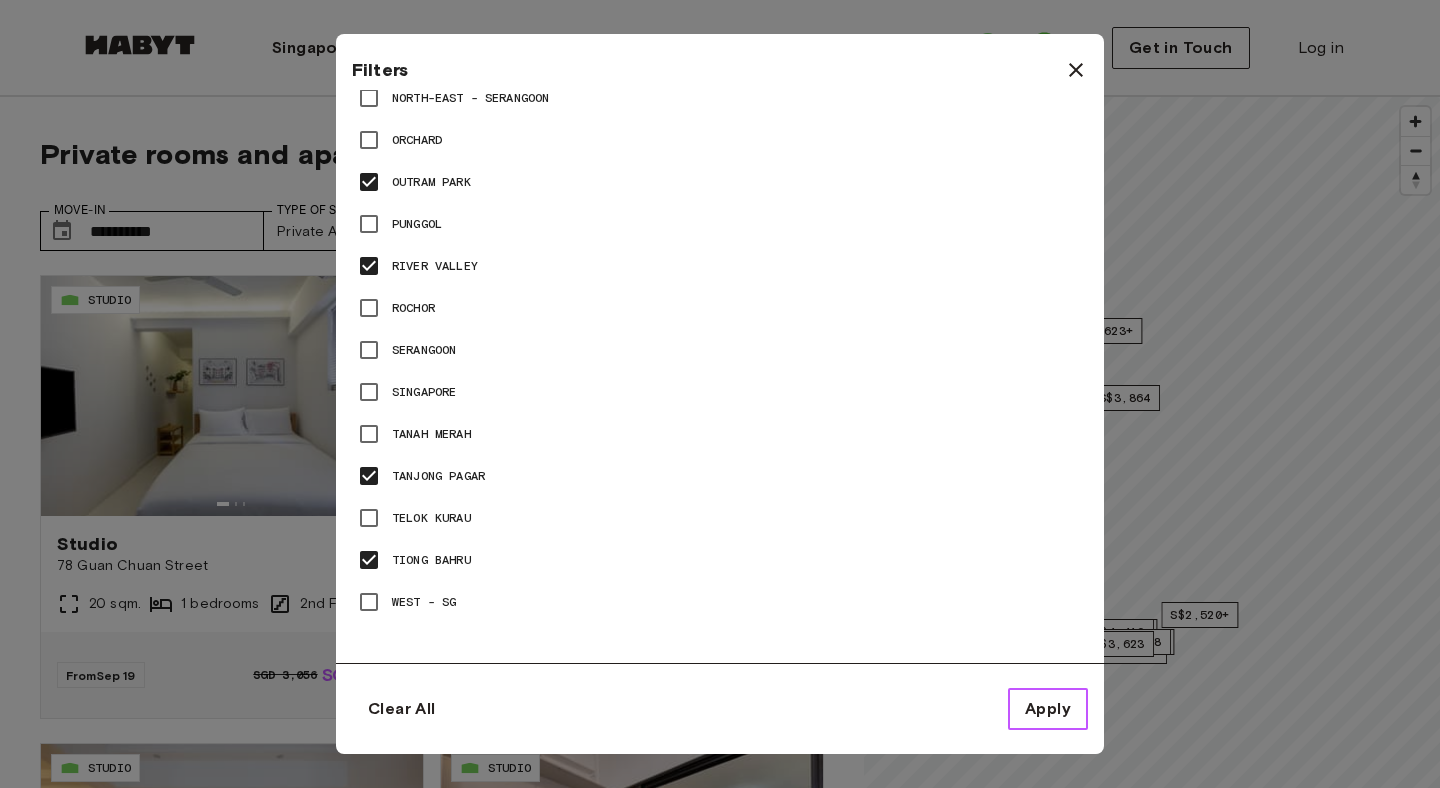 click on "Apply" at bounding box center [1048, 709] 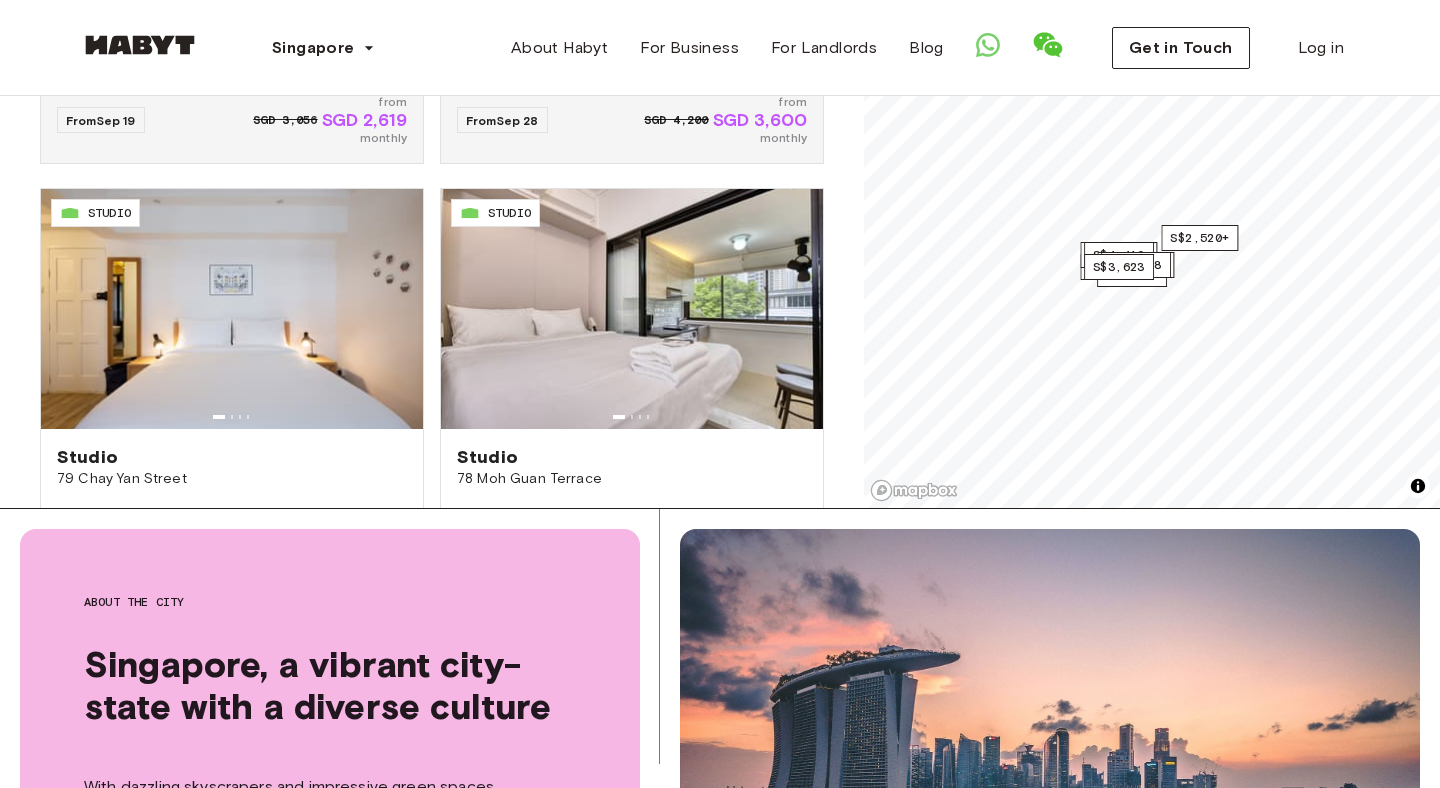 scroll, scrollTop: 600, scrollLeft: 0, axis: vertical 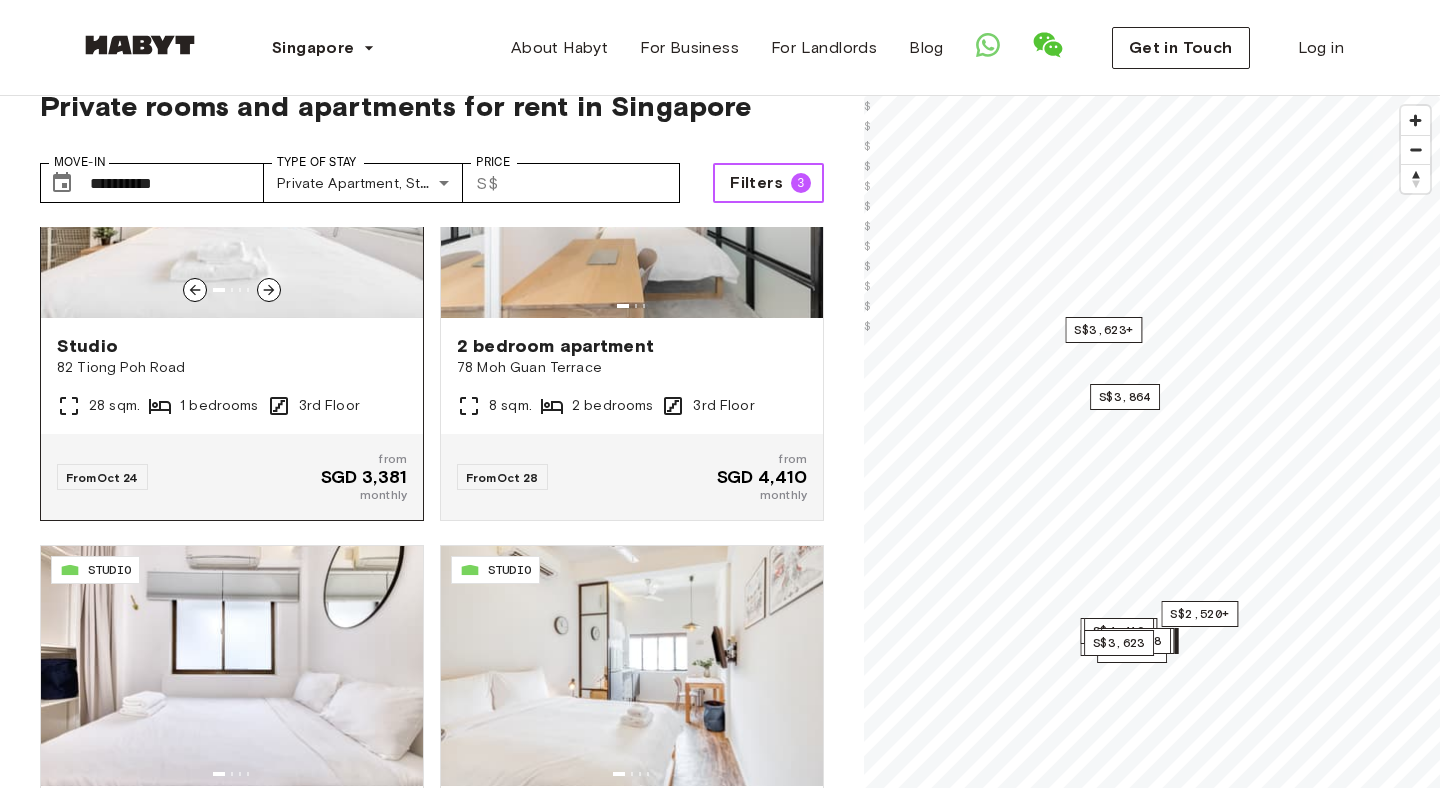 type 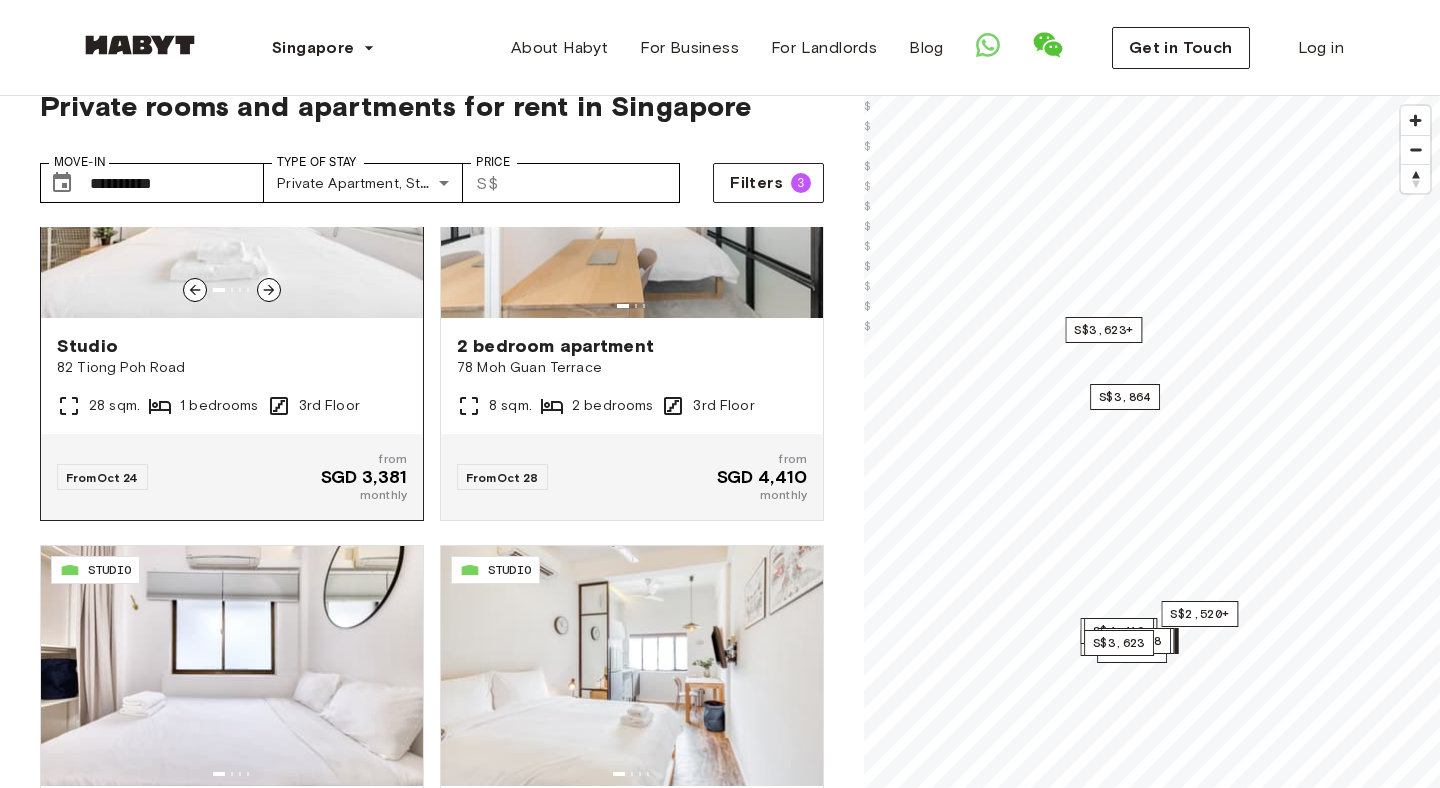 click on "Studio" at bounding box center (232, 346) 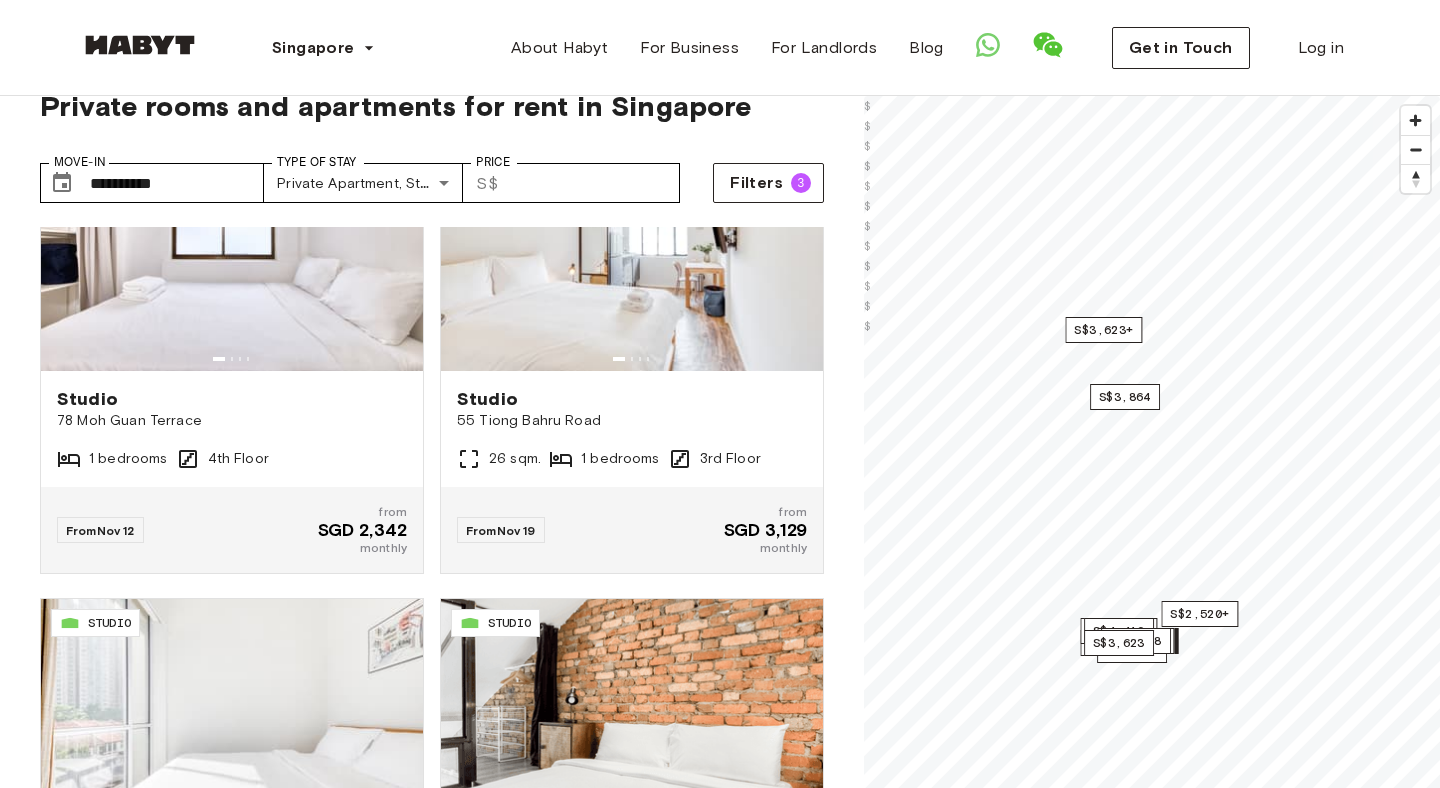 scroll, scrollTop: 1562, scrollLeft: 0, axis: vertical 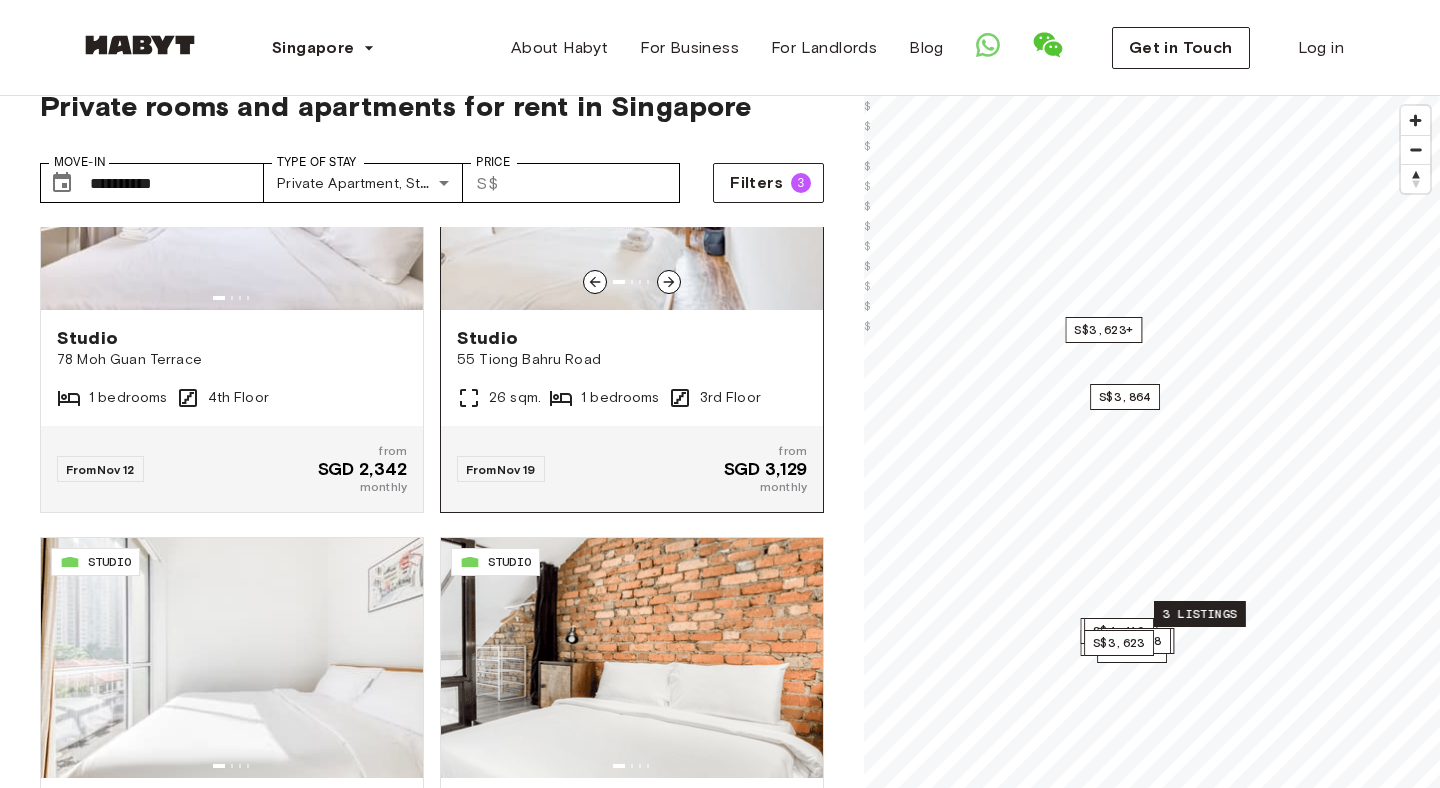 click at bounding box center (632, 190) 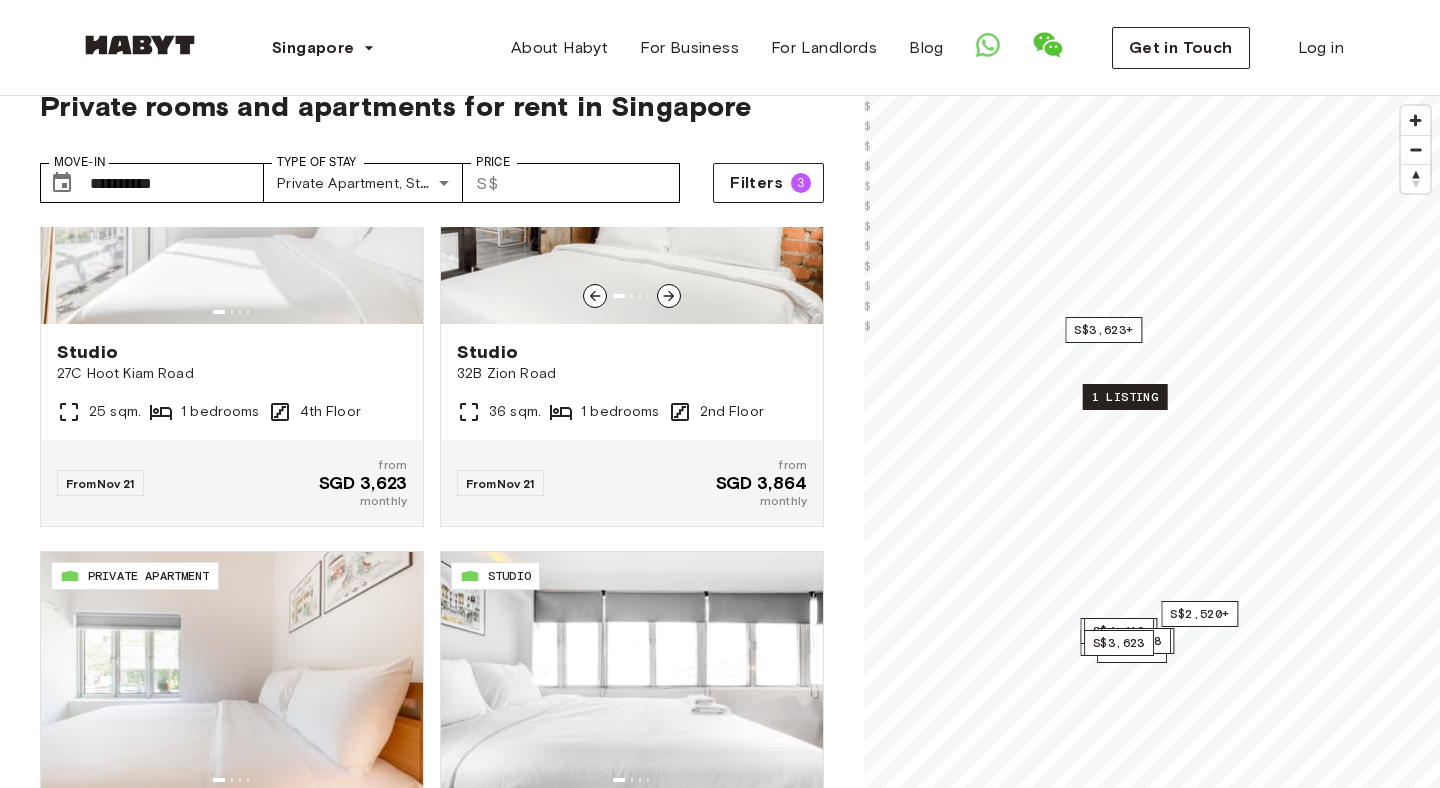 scroll, scrollTop: 2011, scrollLeft: 0, axis: vertical 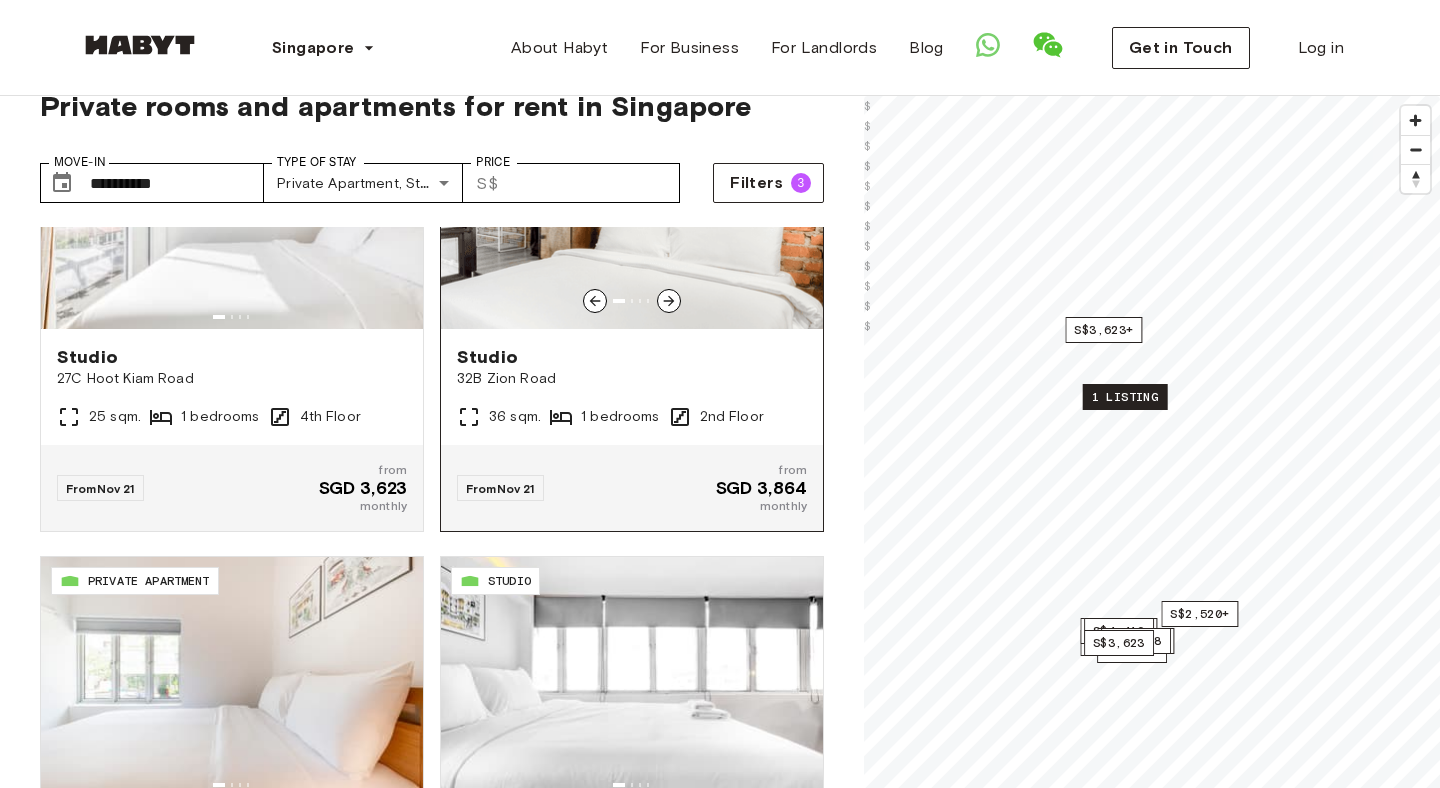 click at bounding box center [632, 209] 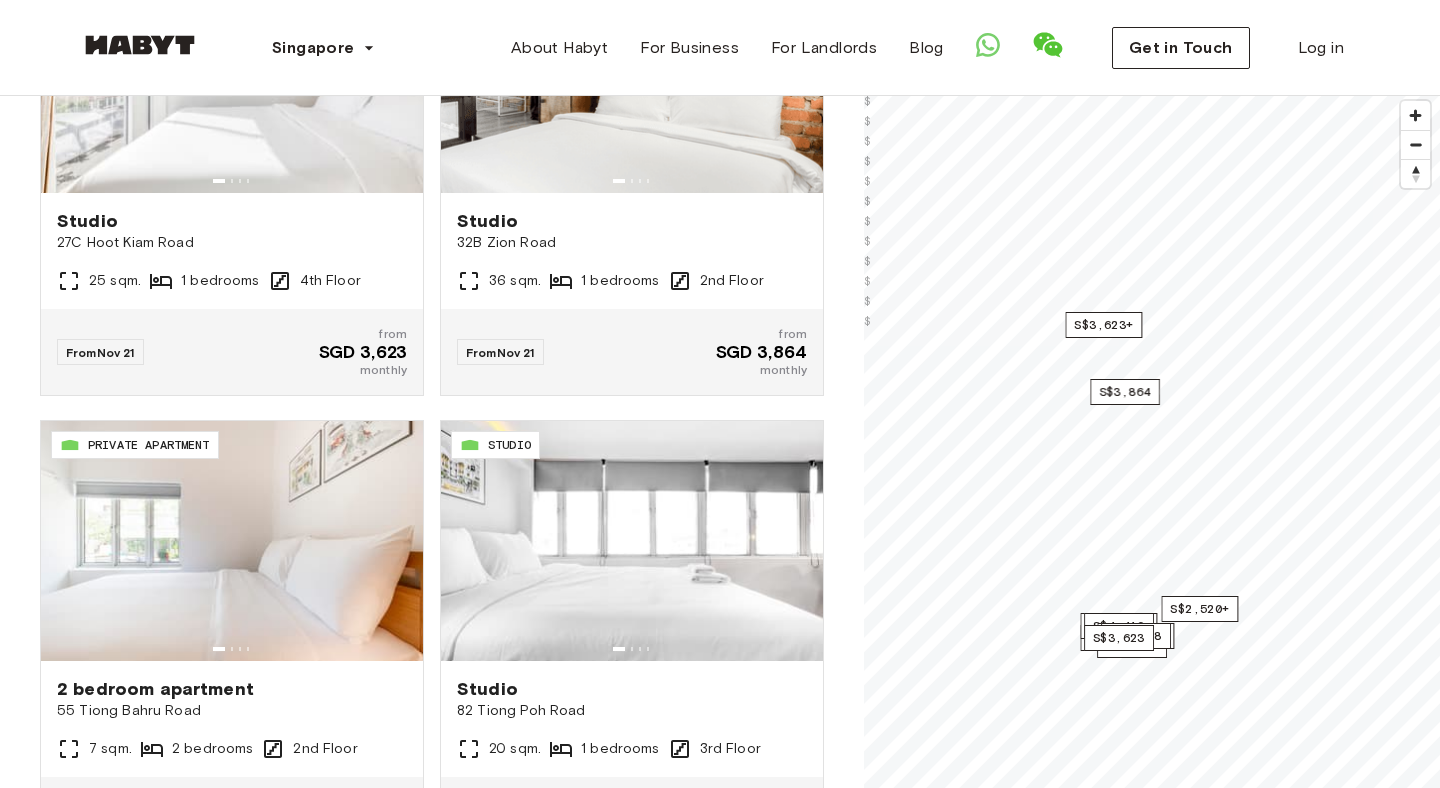 scroll, scrollTop: 190, scrollLeft: 0, axis: vertical 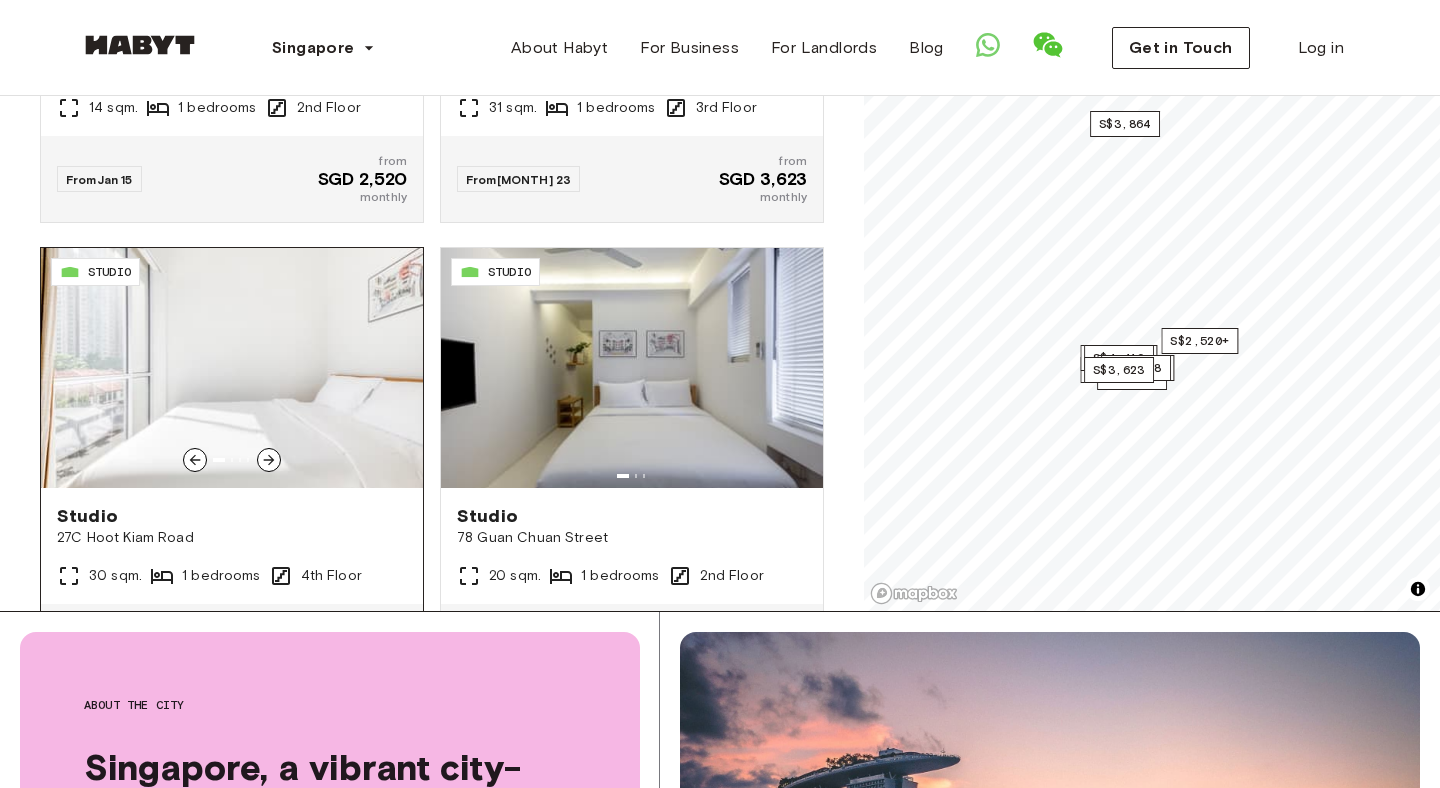 click at bounding box center (232, 368) 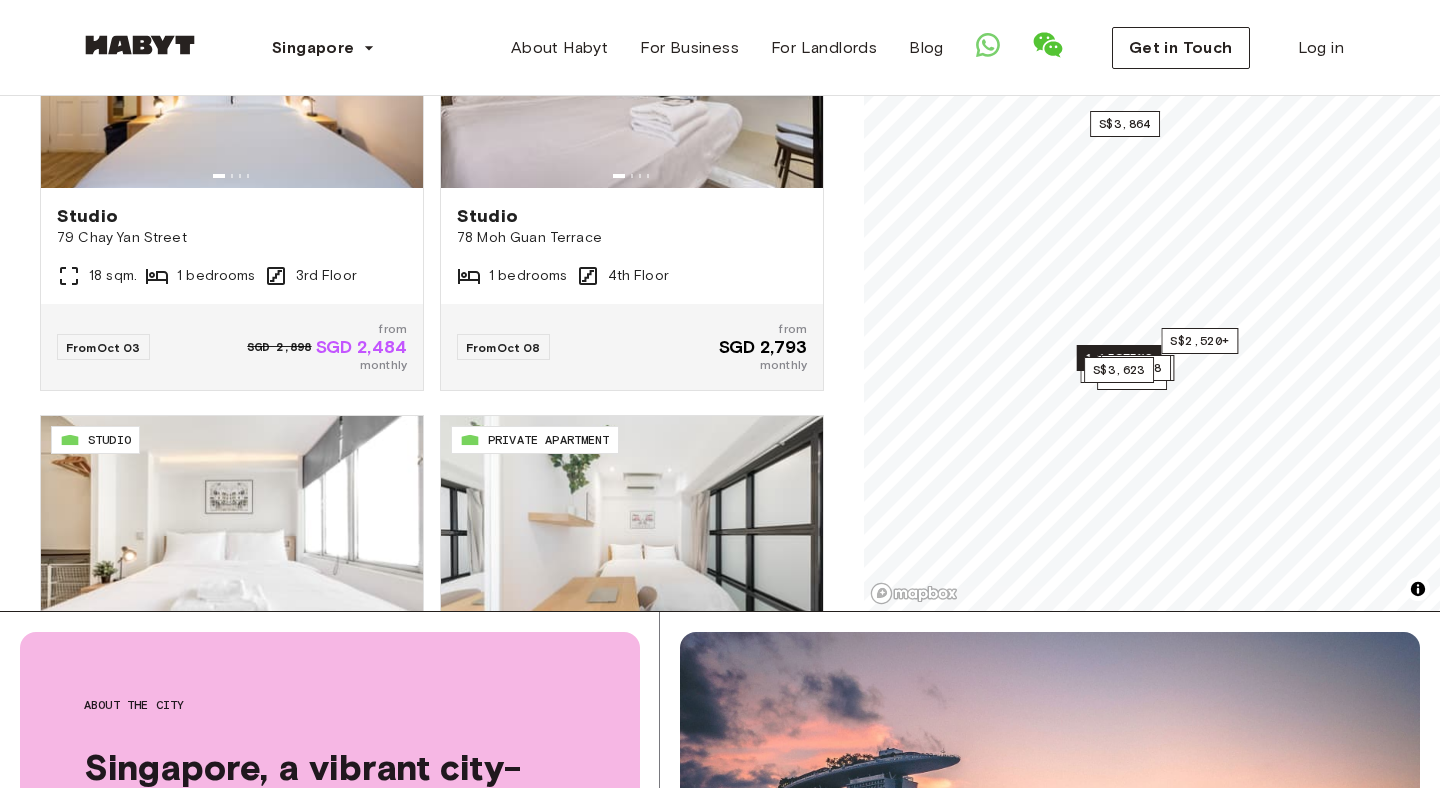 scroll, scrollTop: 0, scrollLeft: 0, axis: both 